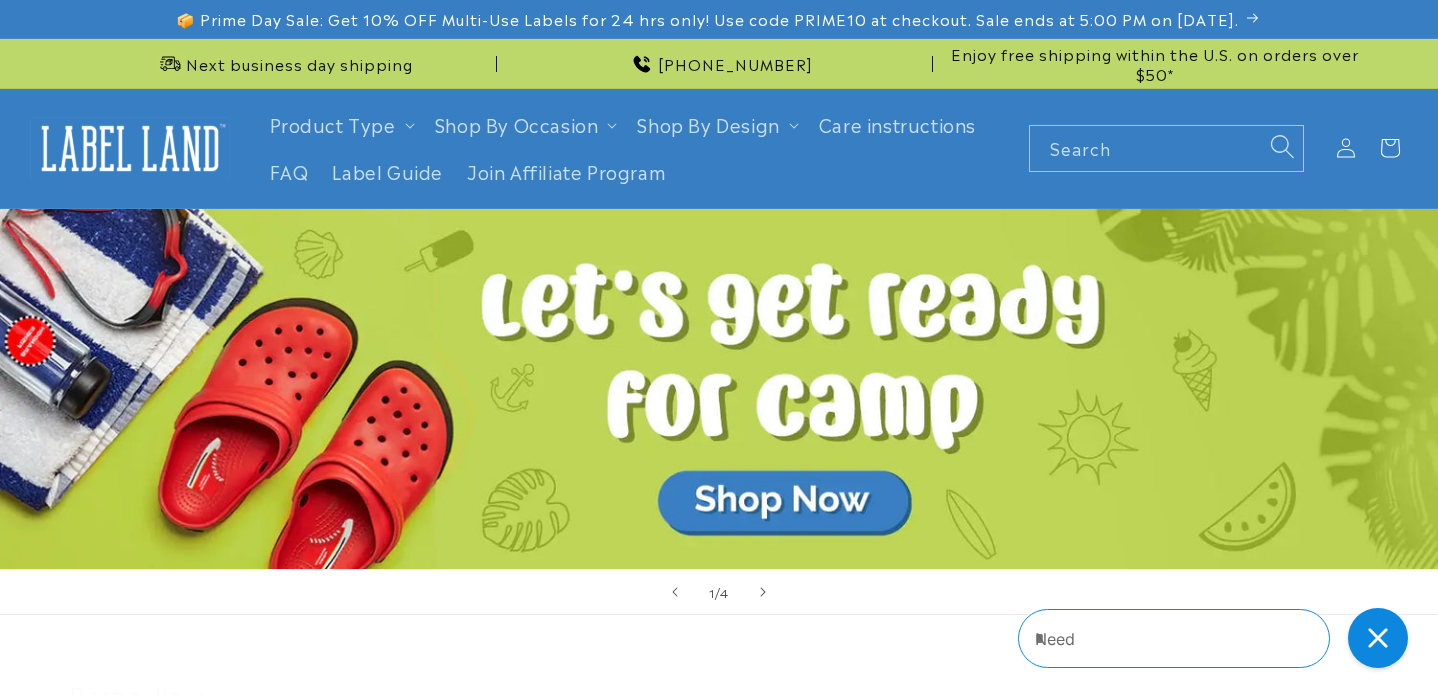 scroll, scrollTop: 0, scrollLeft: 0, axis: both 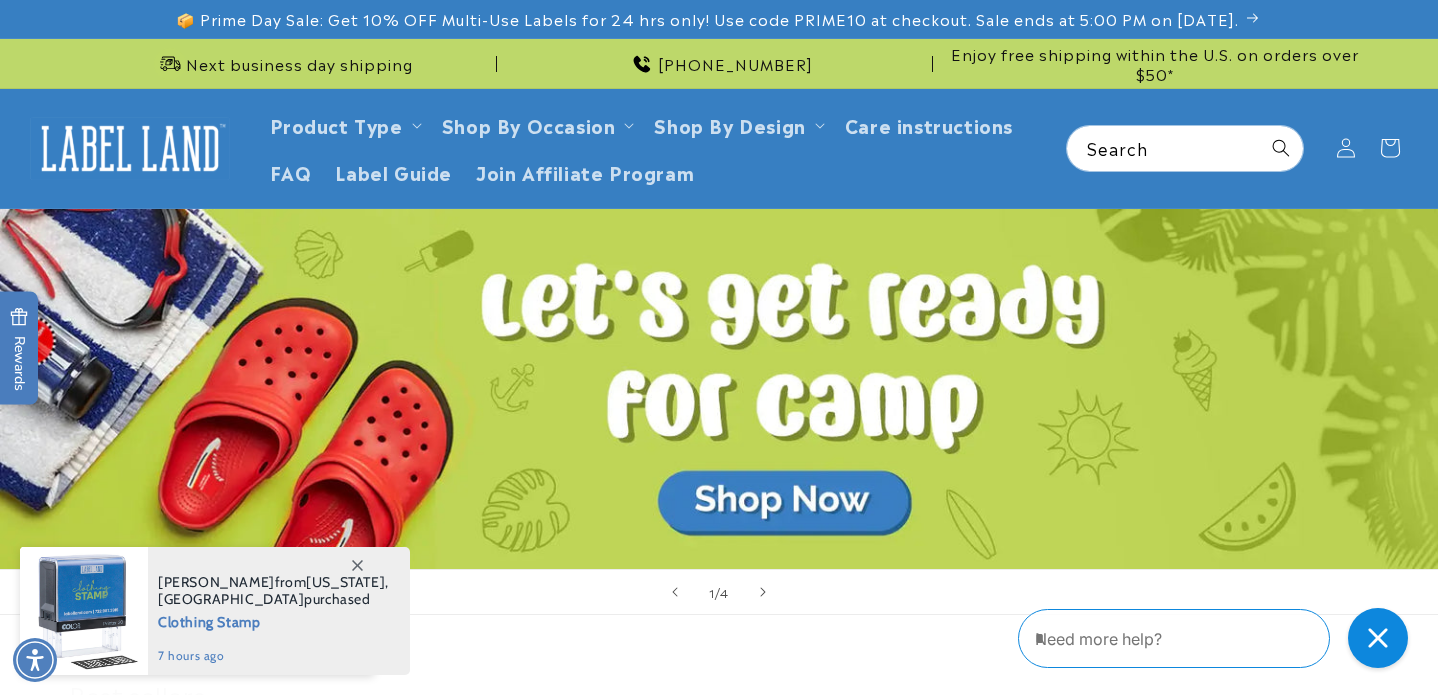 click 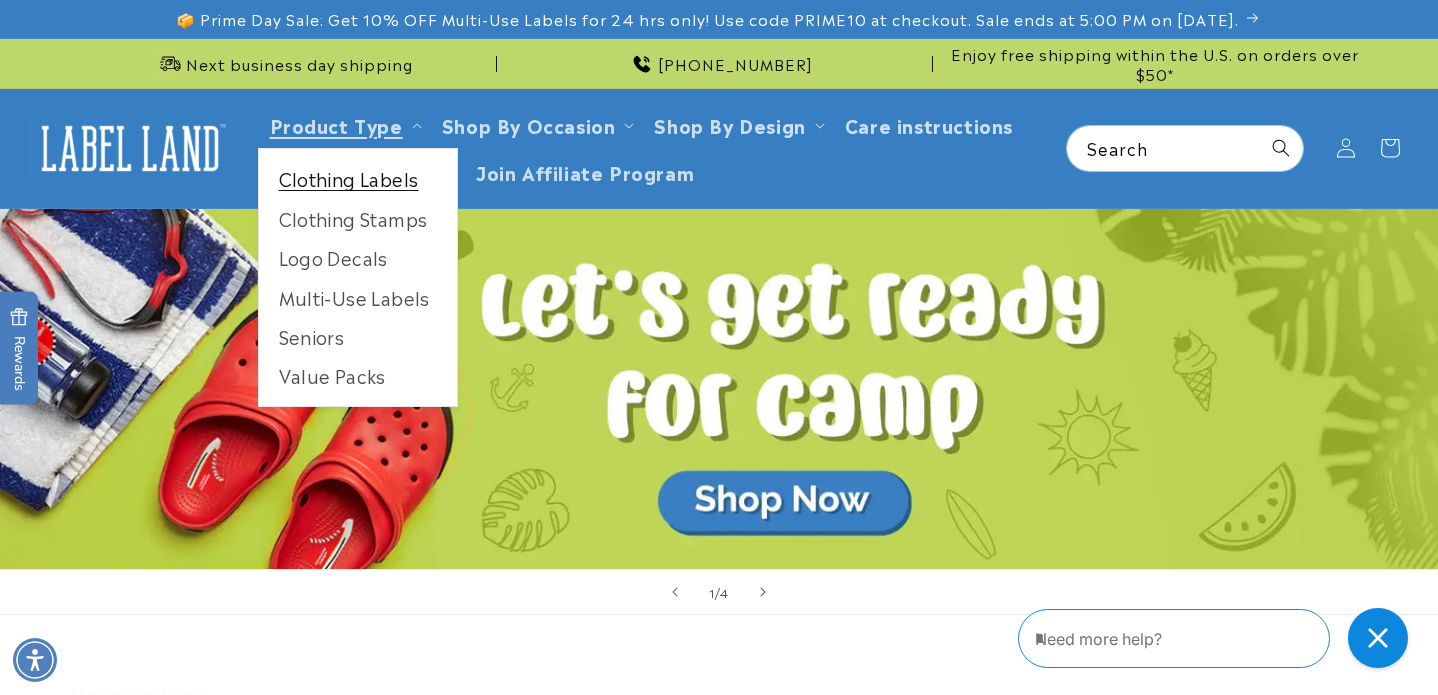 click on "Clothing Labels" at bounding box center (358, 178) 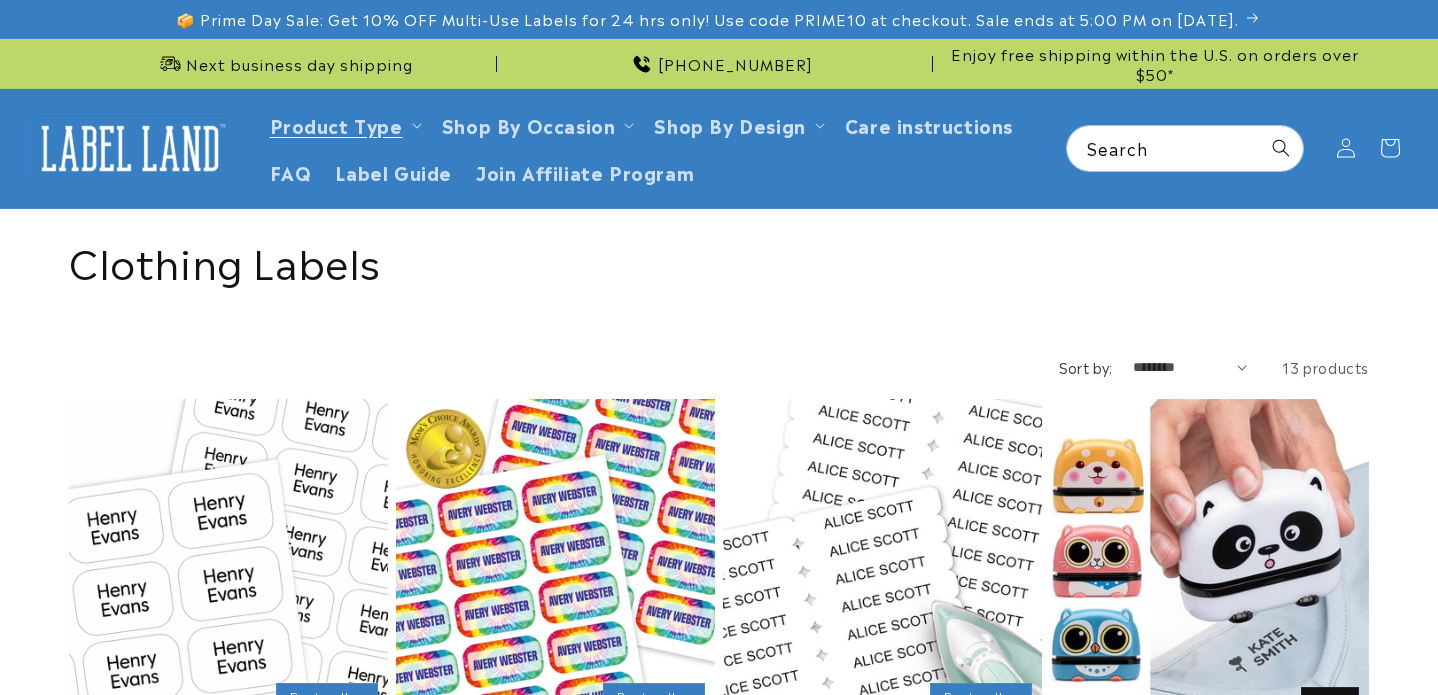 scroll, scrollTop: 0, scrollLeft: 0, axis: both 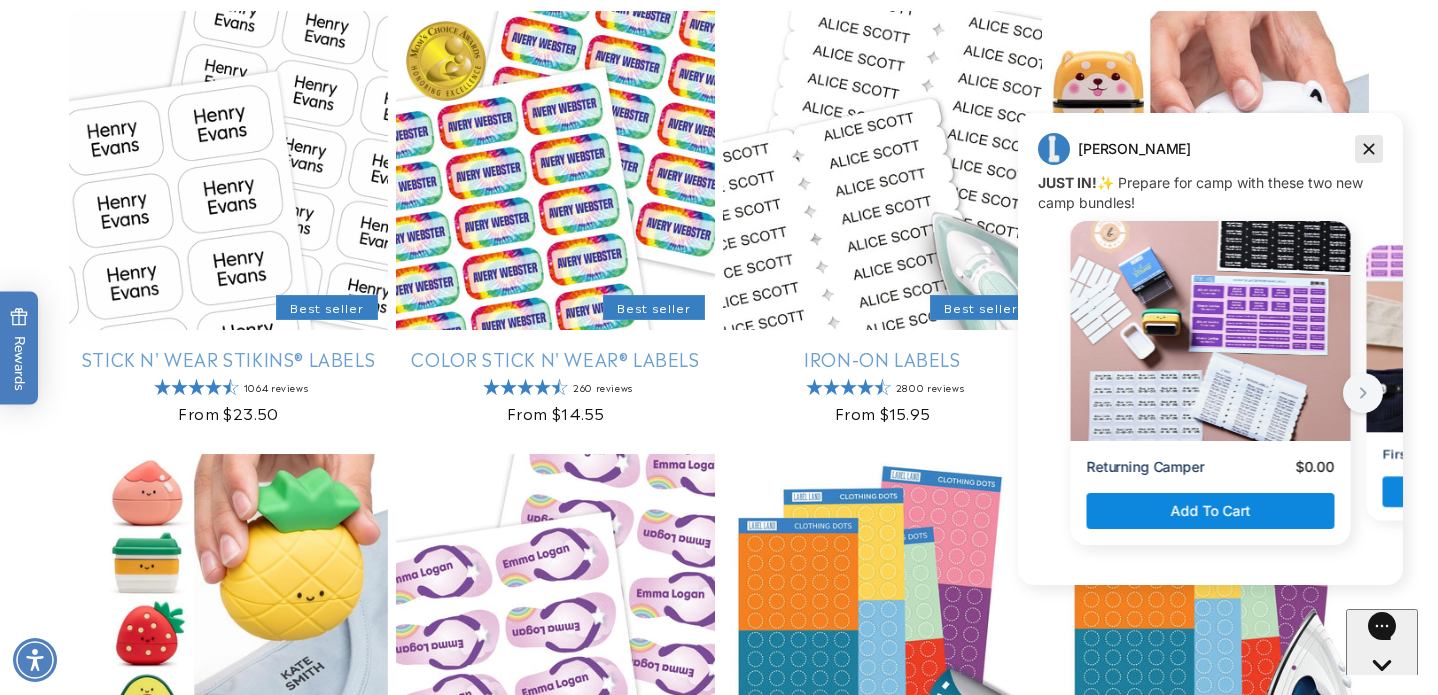 click 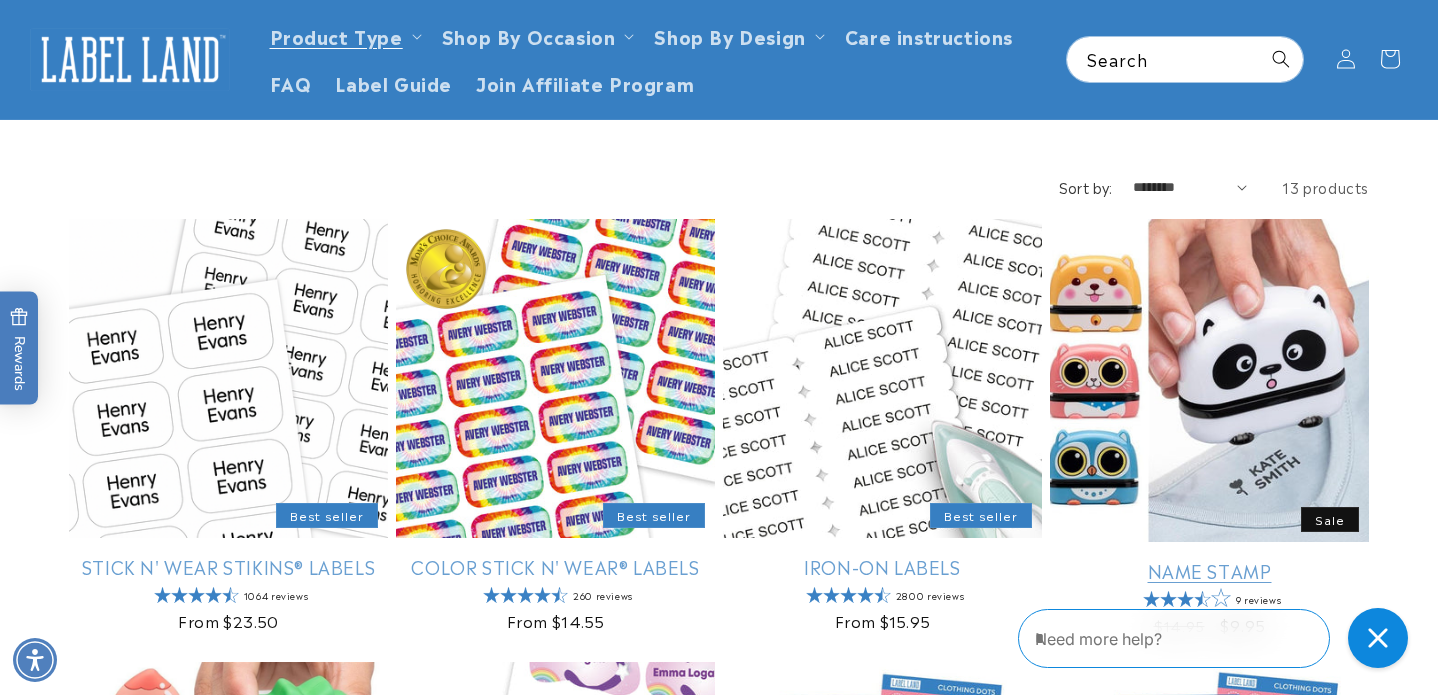 scroll, scrollTop: 179, scrollLeft: 0, axis: vertical 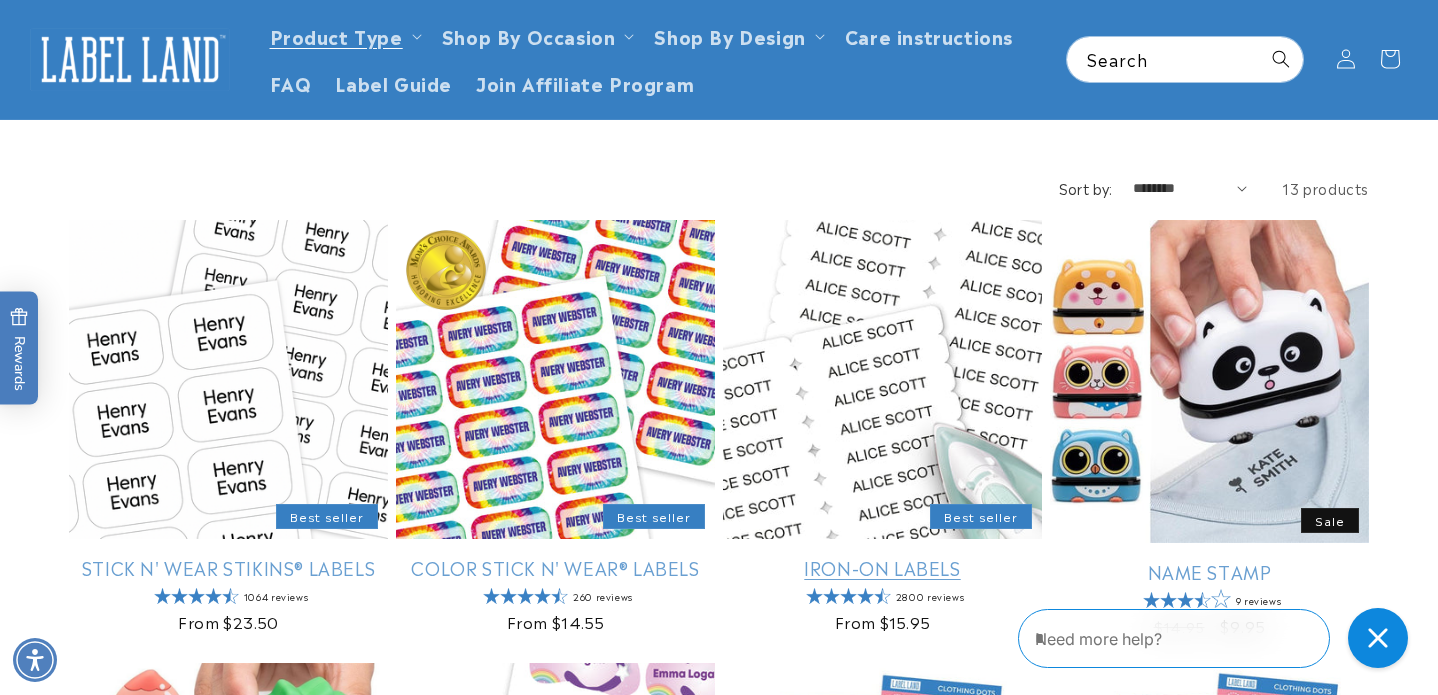 click on "Iron-On Labels" at bounding box center (882, 567) 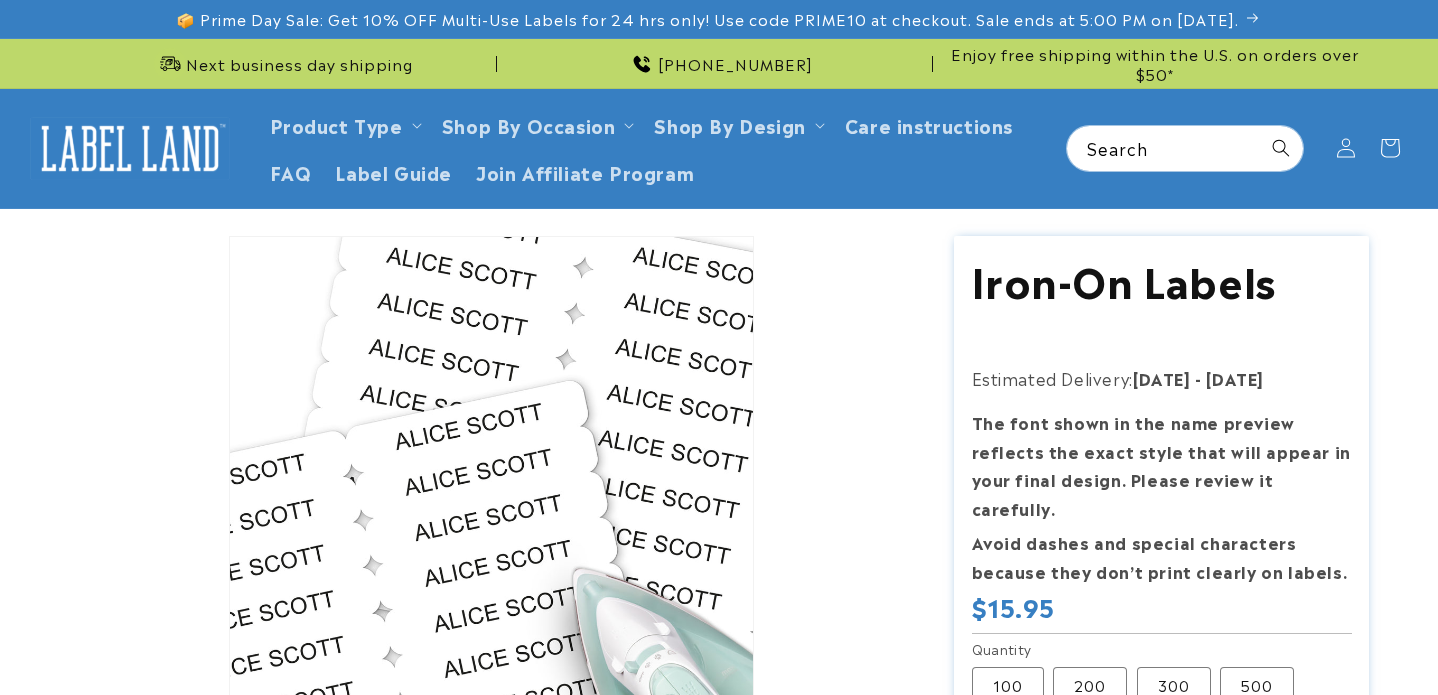 scroll, scrollTop: 0, scrollLeft: 0, axis: both 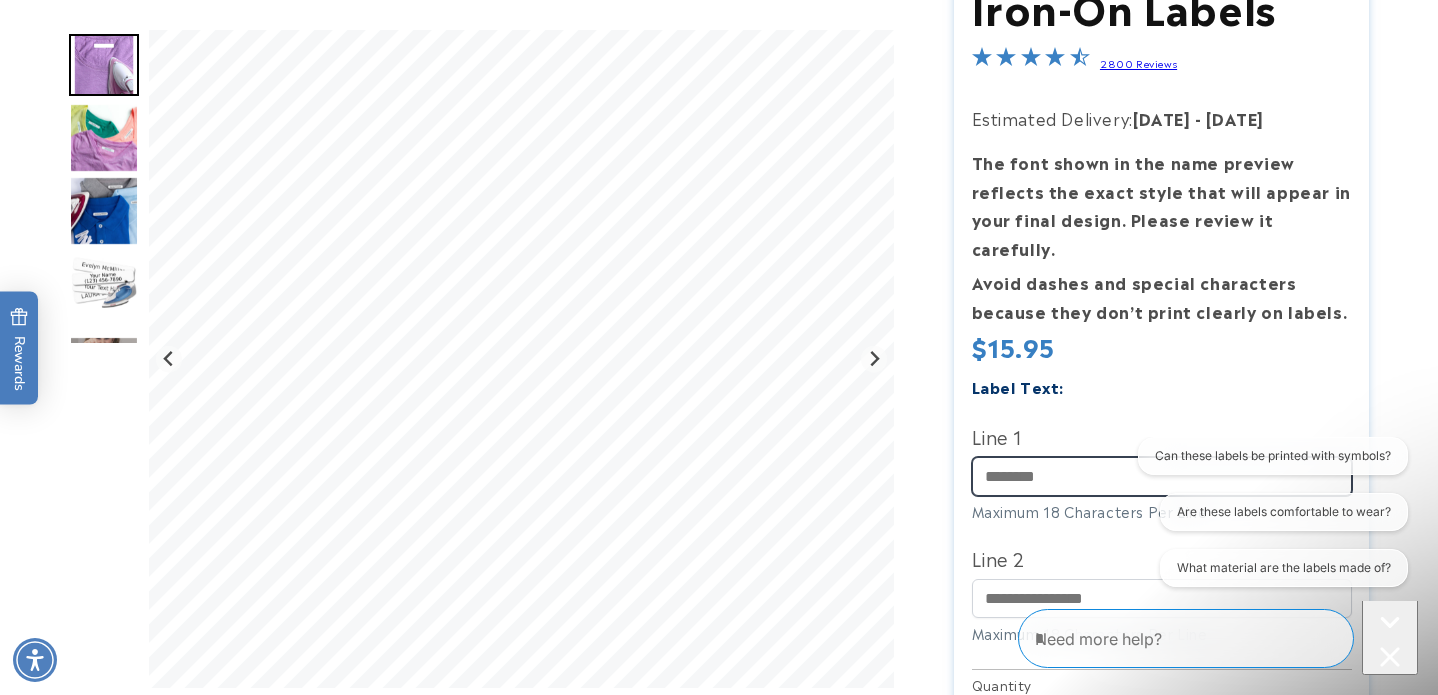 click on "Line 1" at bounding box center [1162, 476] 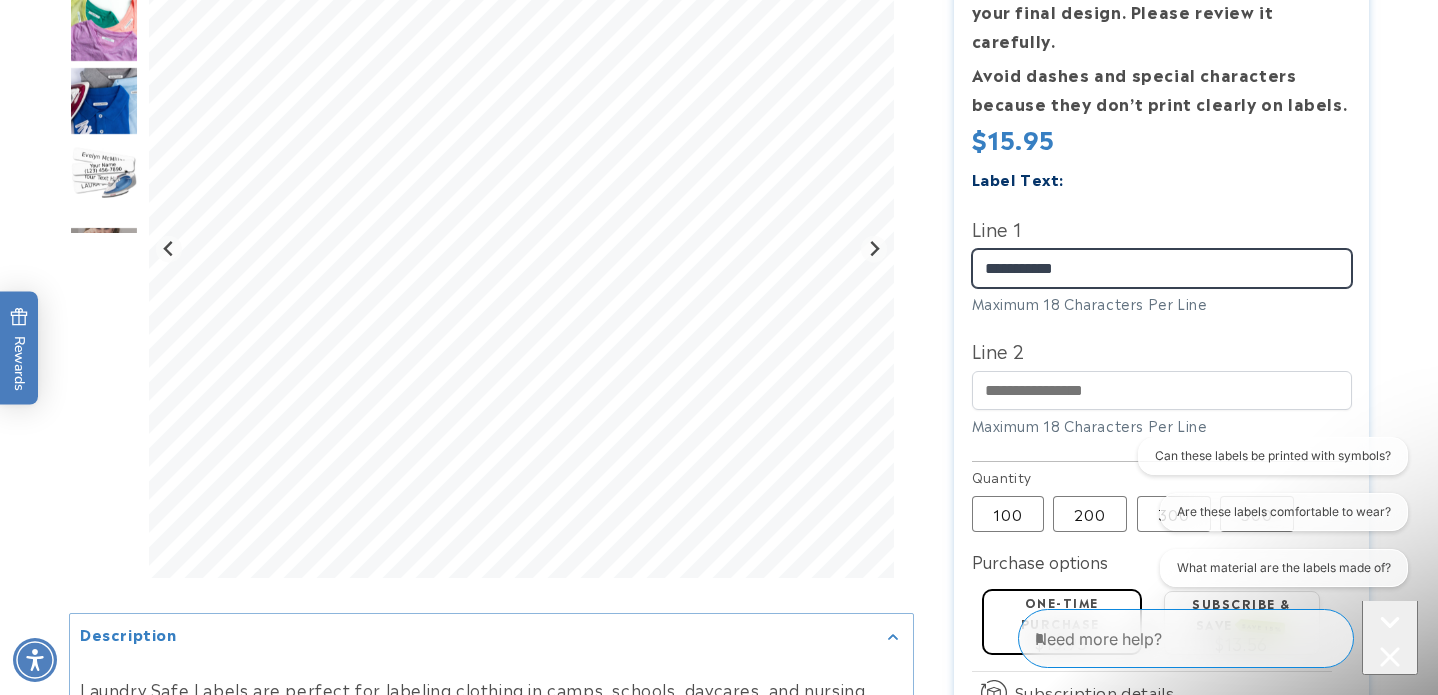 scroll, scrollTop: 488, scrollLeft: 0, axis: vertical 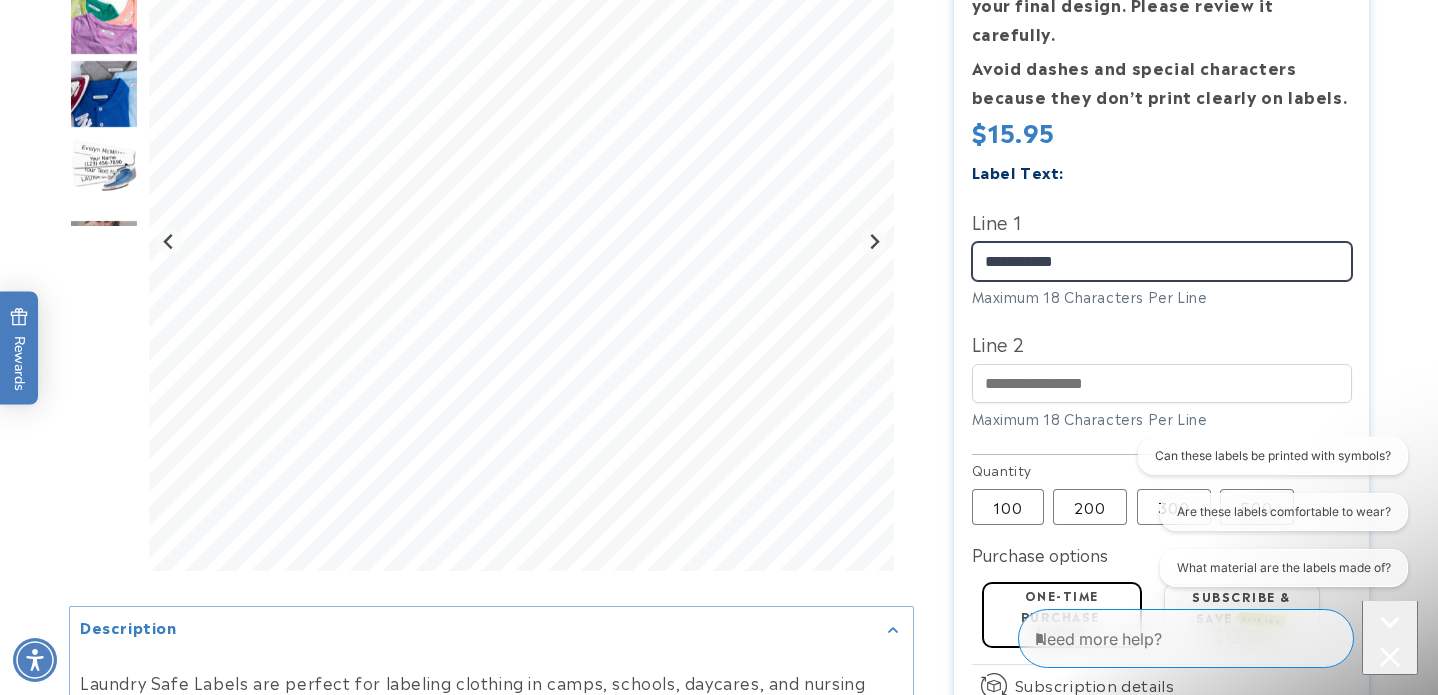 type on "**********" 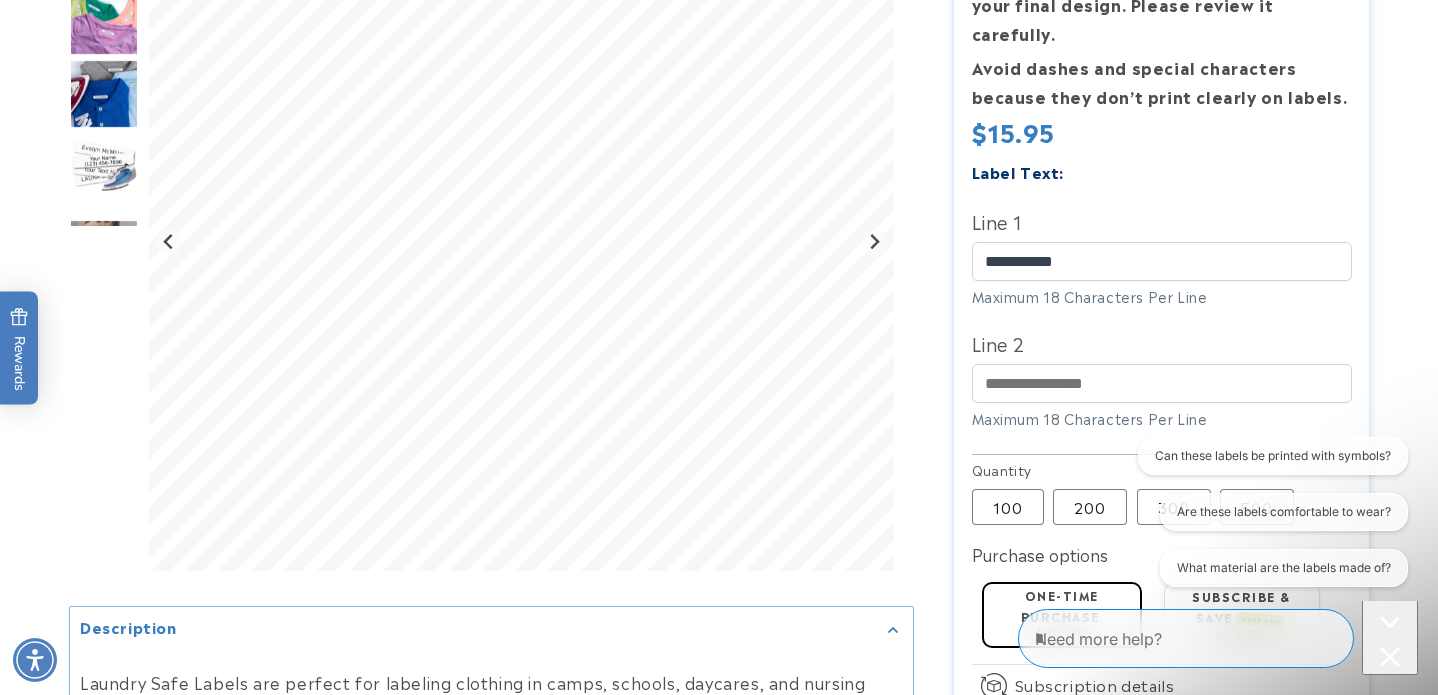 click 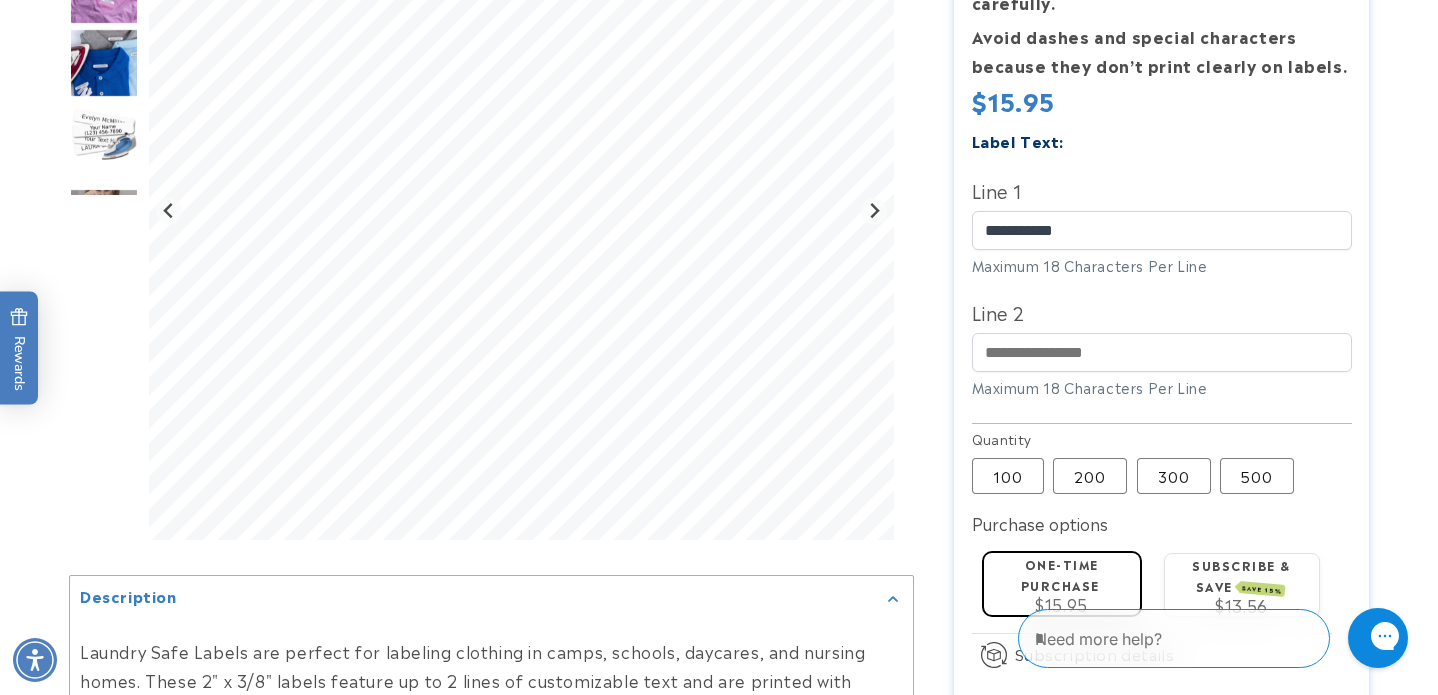 scroll, scrollTop: 520, scrollLeft: 0, axis: vertical 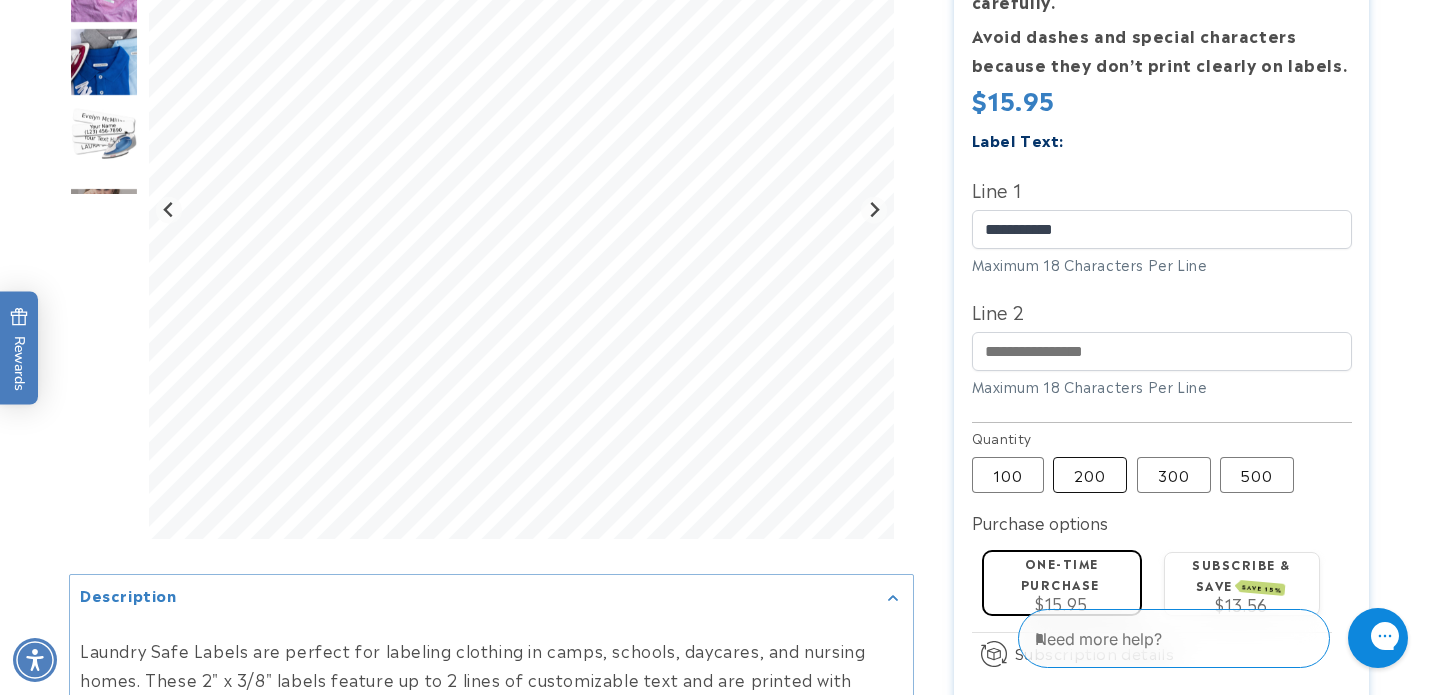 click on "200 Variant sold out or unavailable" at bounding box center [1090, 475] 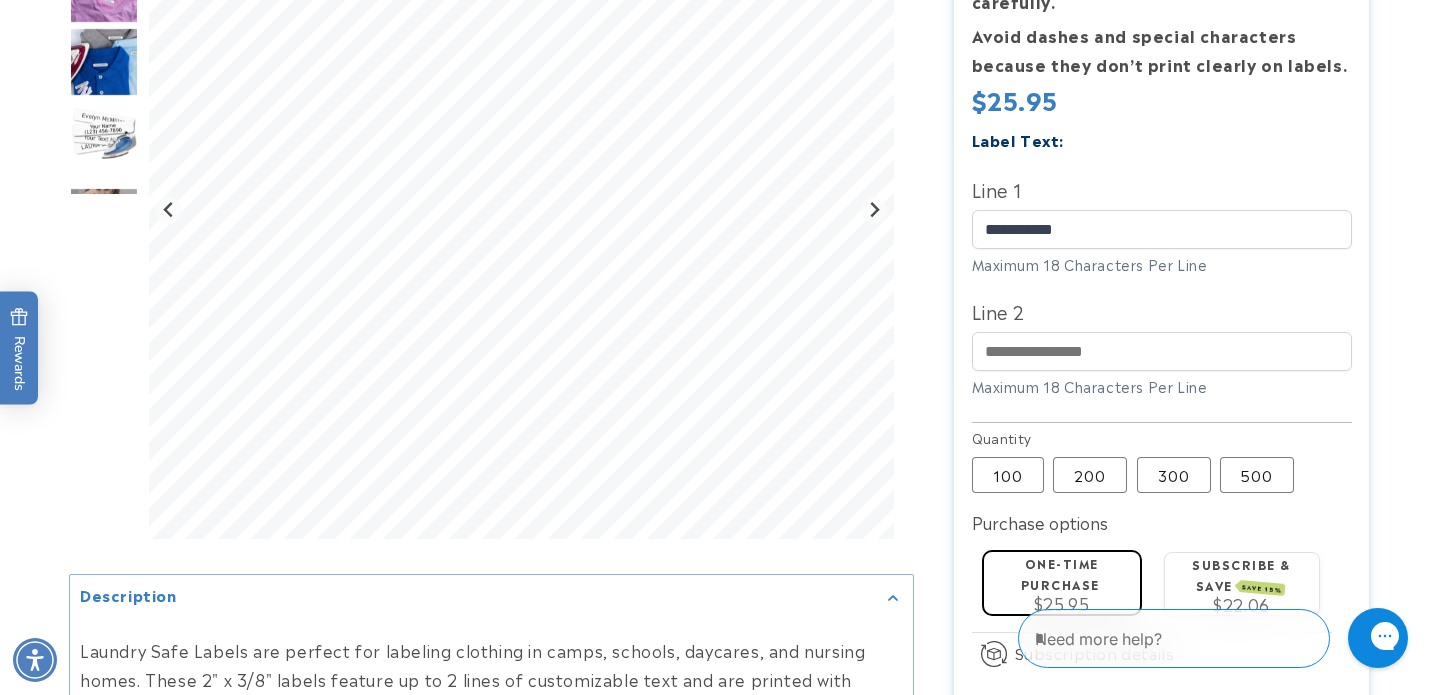 type 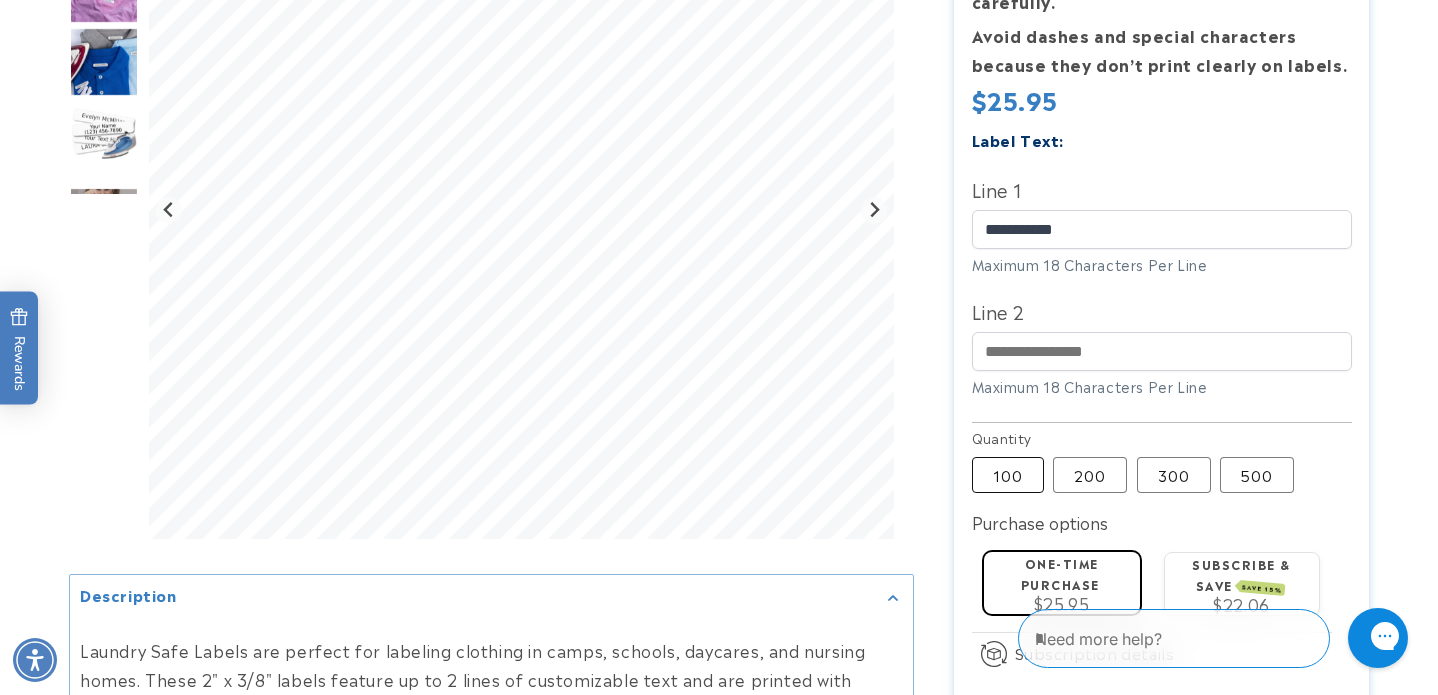 click on "100 Variant sold out or unavailable" at bounding box center [1008, 475] 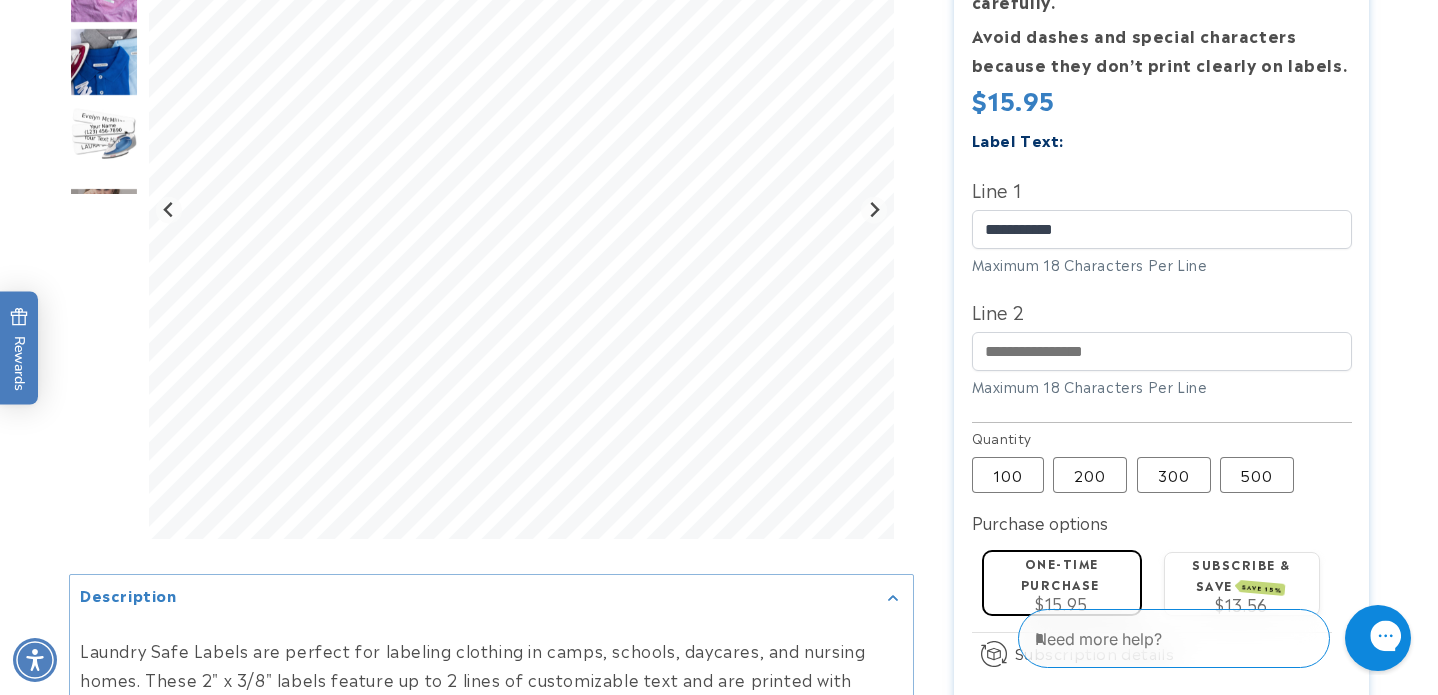 click at bounding box center [1456, 638] 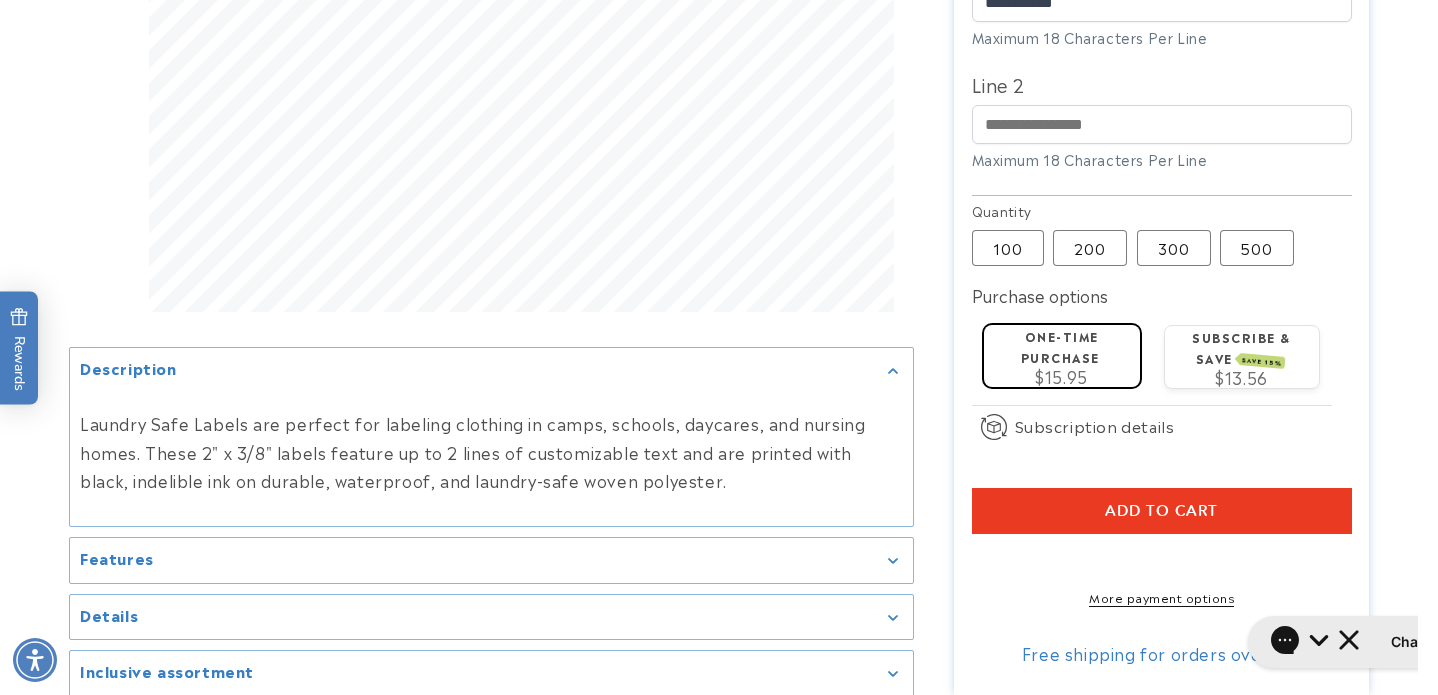 scroll, scrollTop: 750, scrollLeft: 0, axis: vertical 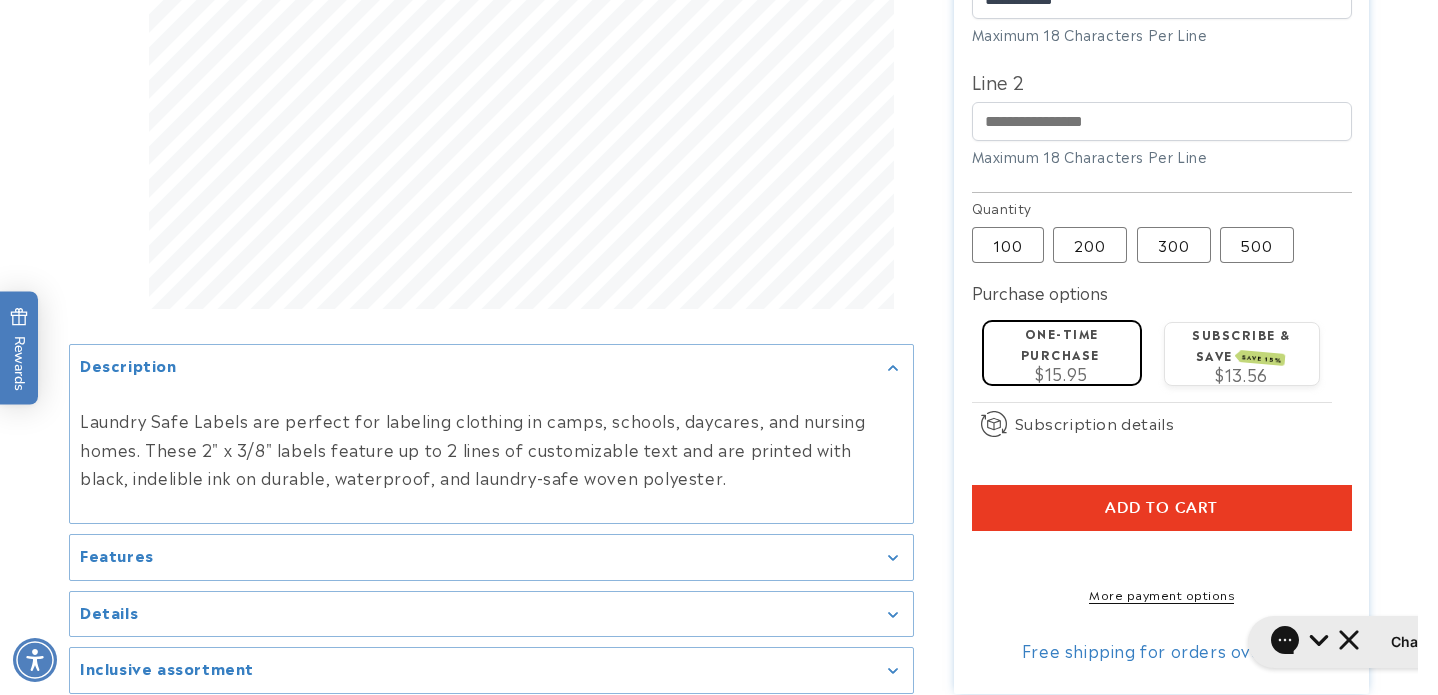 click on "Add to cart" at bounding box center [1162, 508] 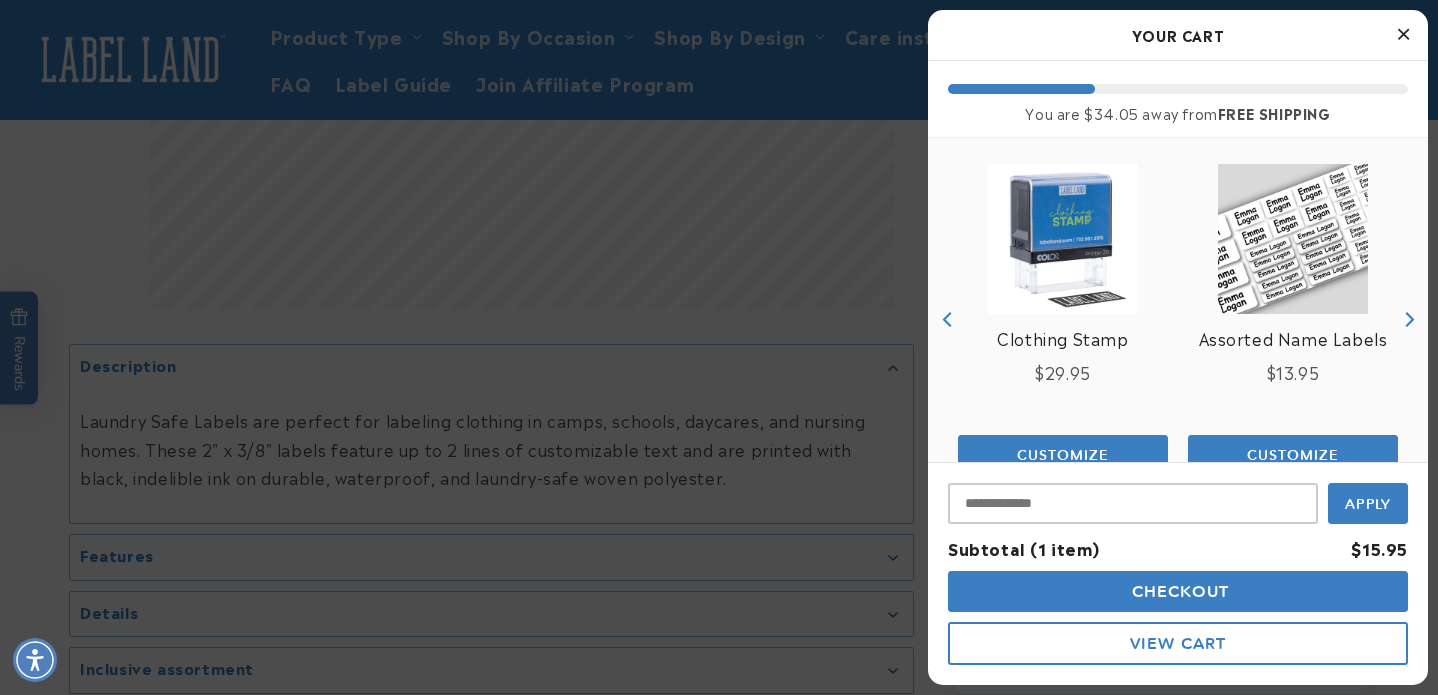 scroll, scrollTop: 253, scrollLeft: 0, axis: vertical 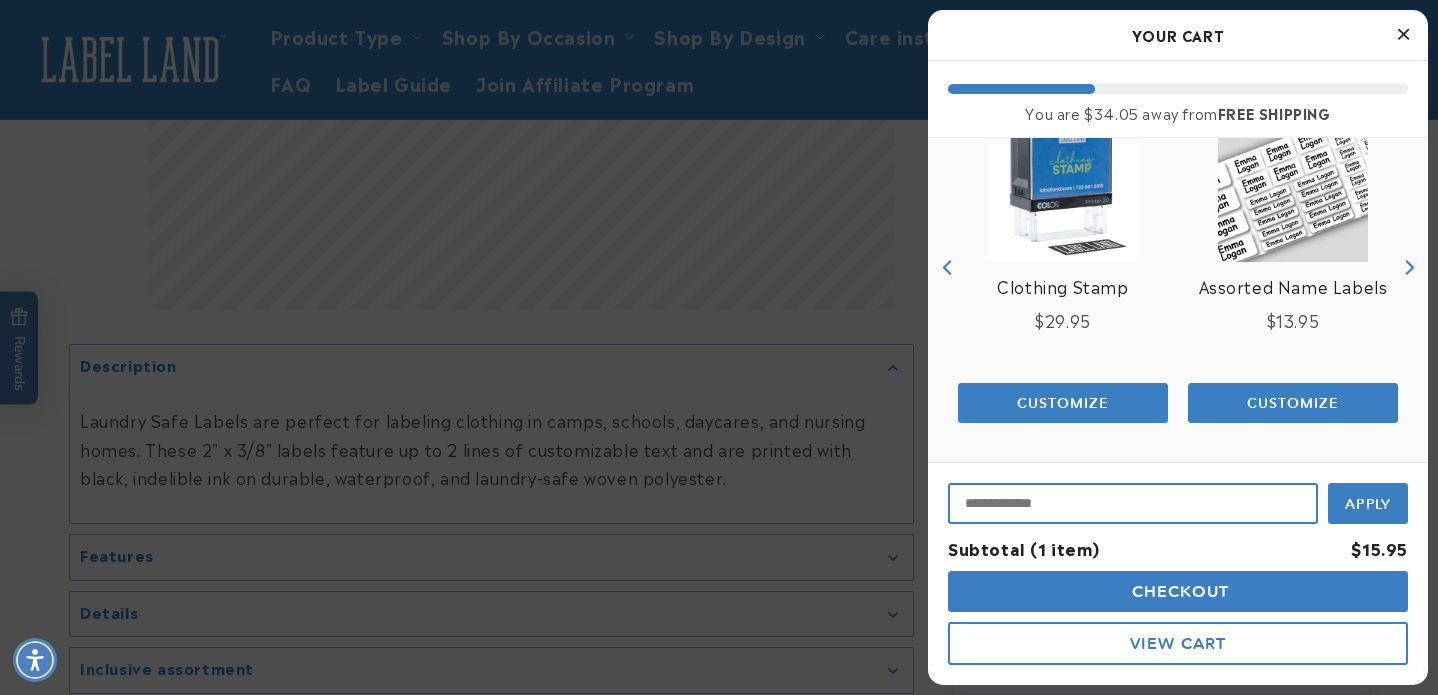 click at bounding box center (1133, 503) 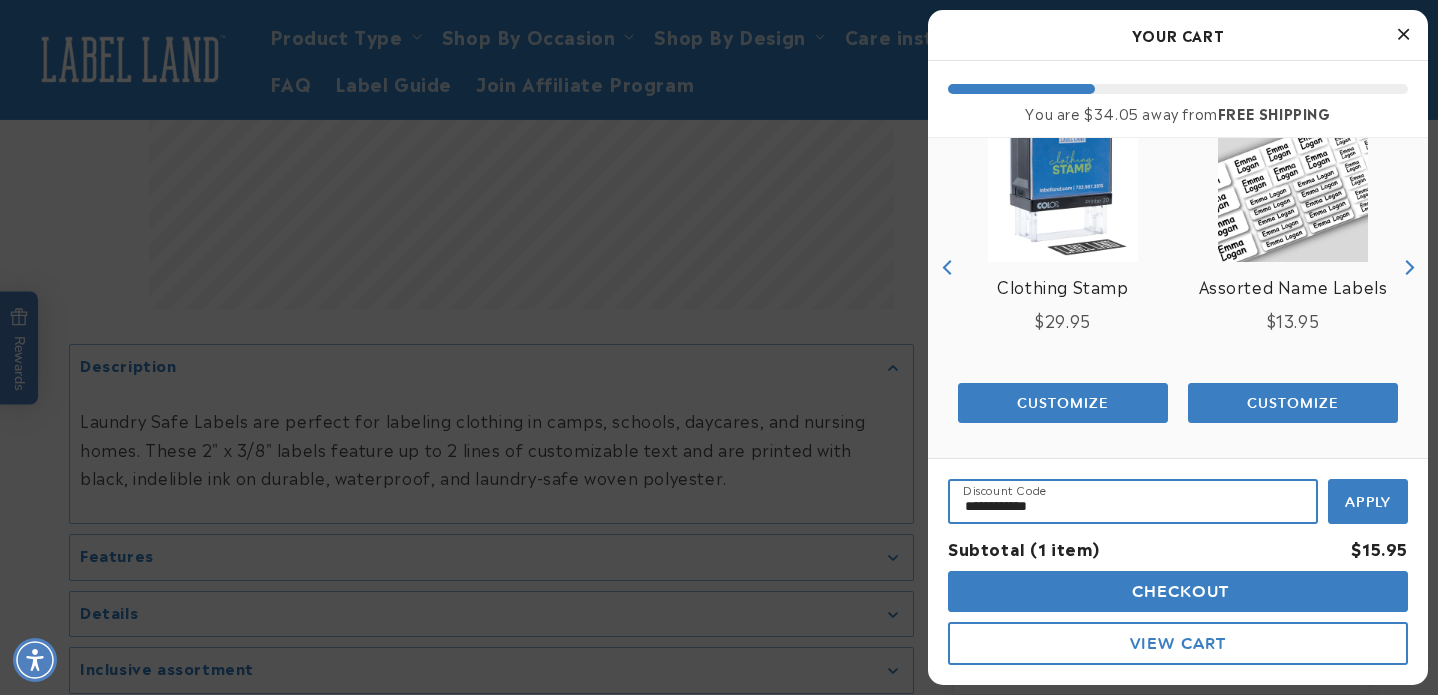 type on "**********" 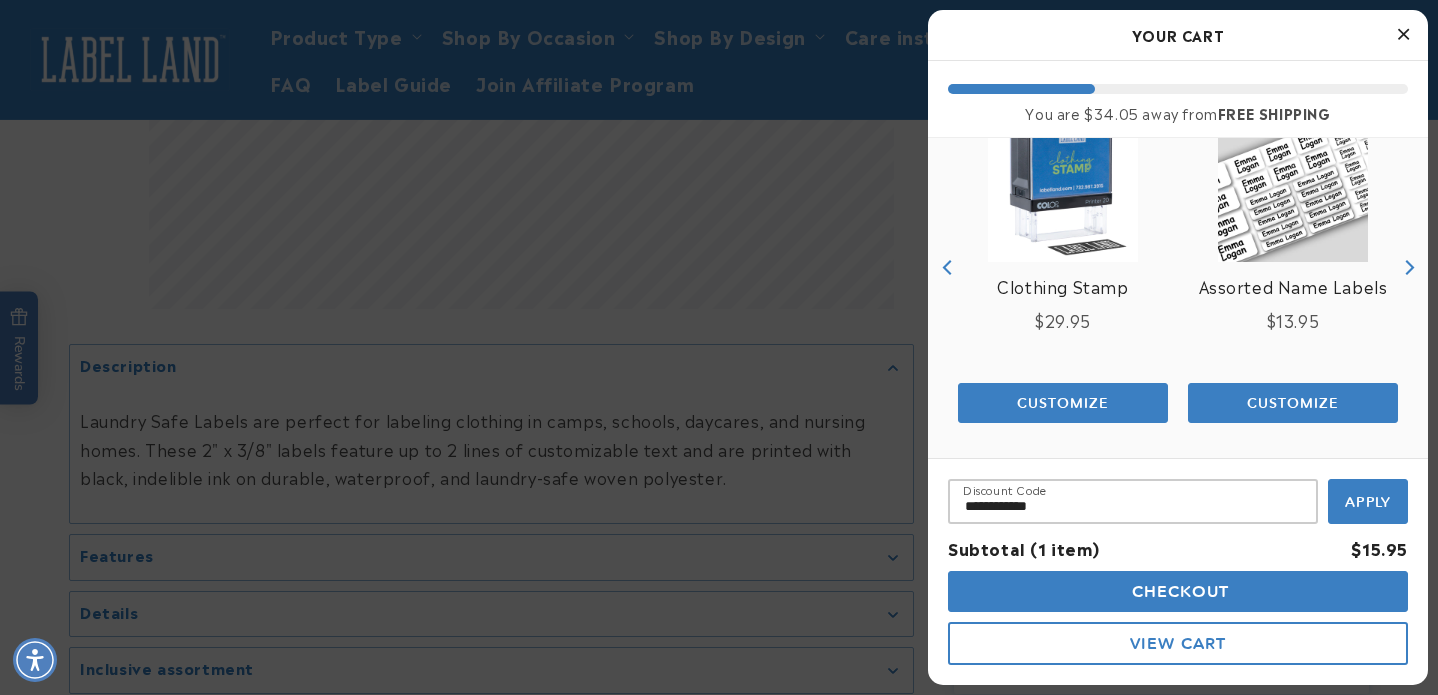 click on "Apply" at bounding box center [1368, 502] 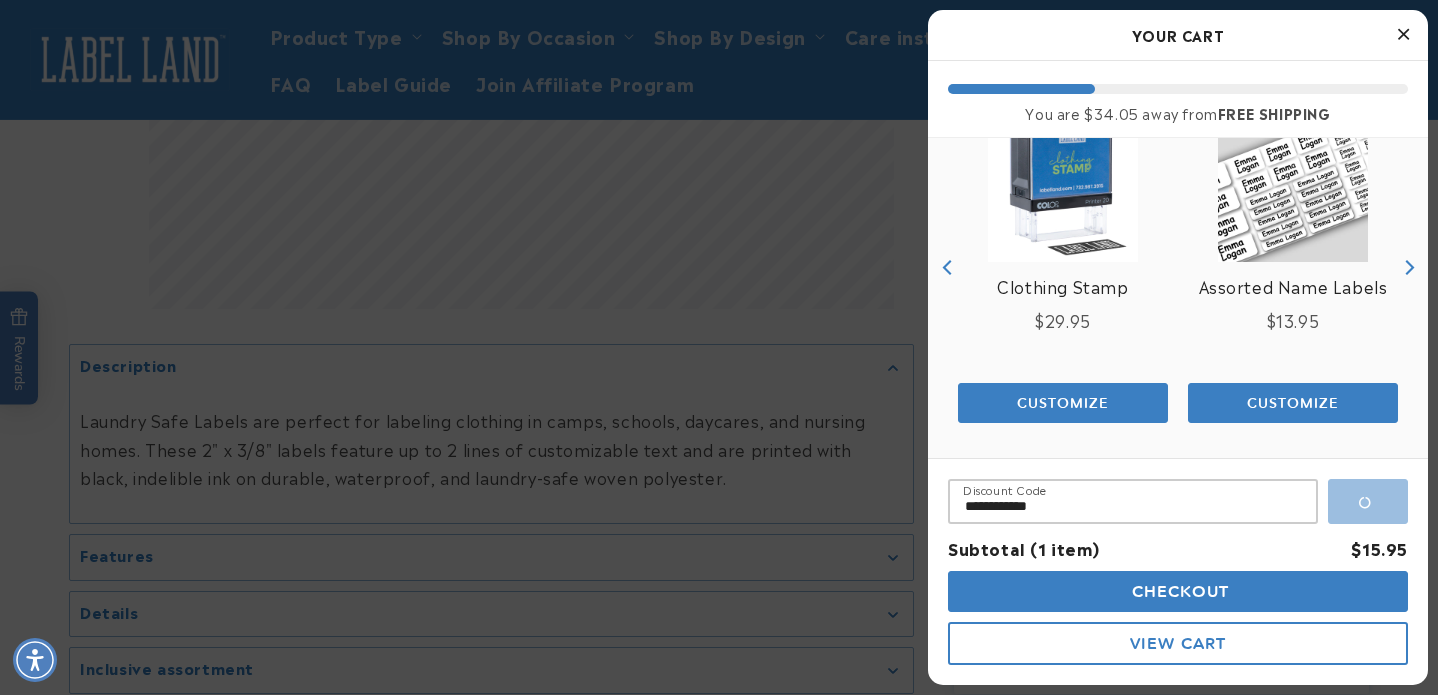 scroll, scrollTop: 241, scrollLeft: 0, axis: vertical 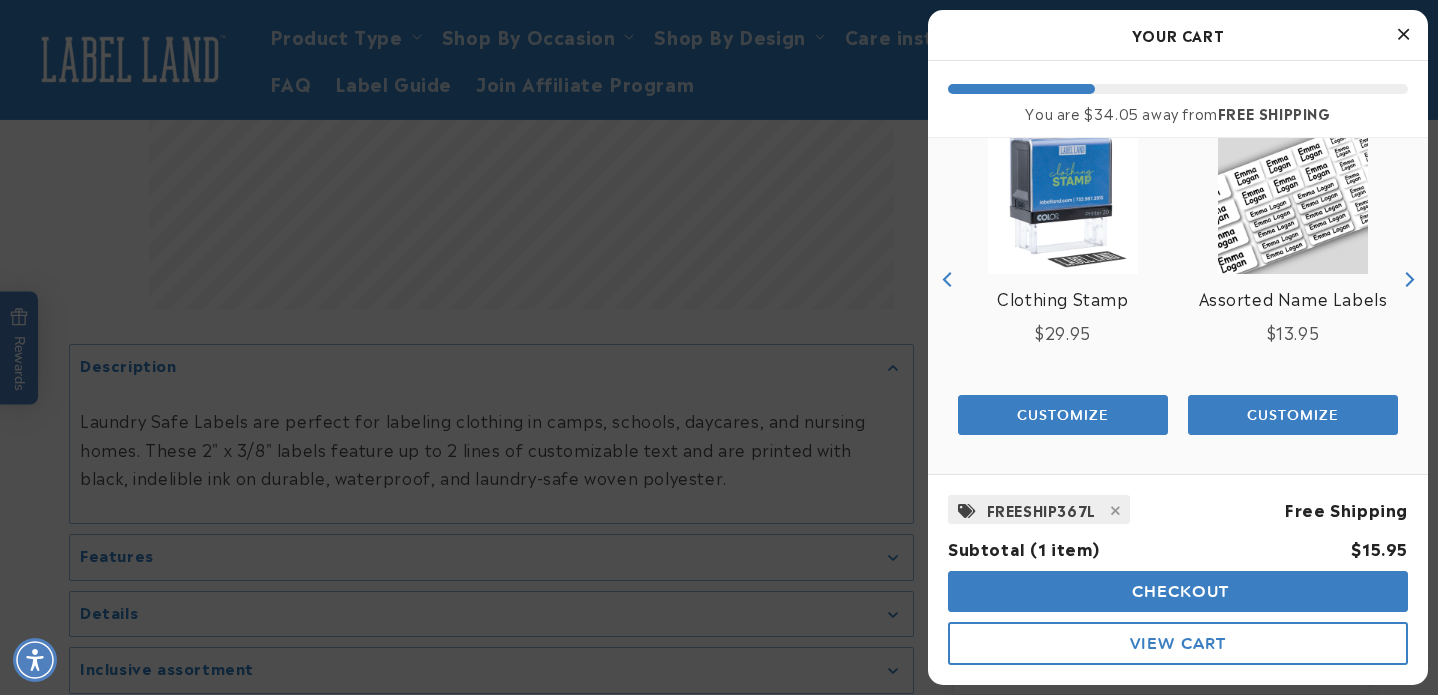 click on "Checkout" at bounding box center (1178, 591) 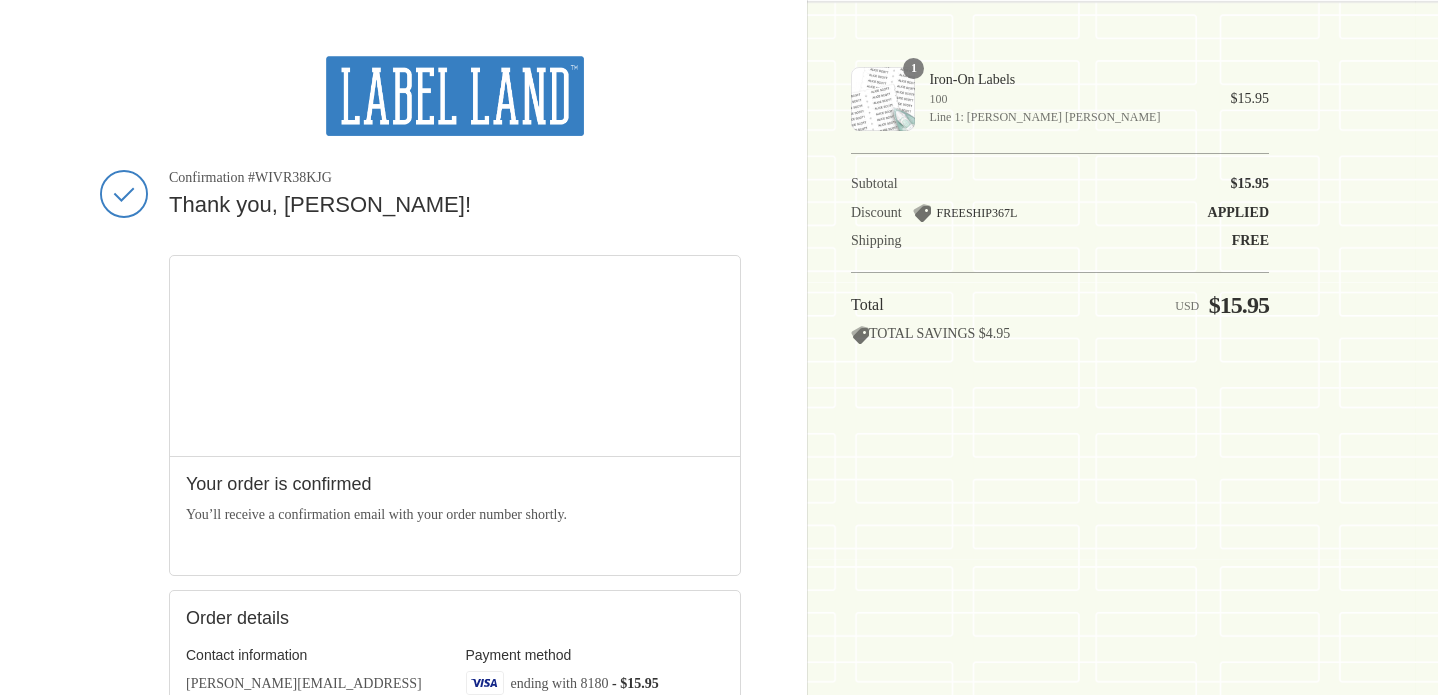 scroll, scrollTop: 0, scrollLeft: 0, axis: both 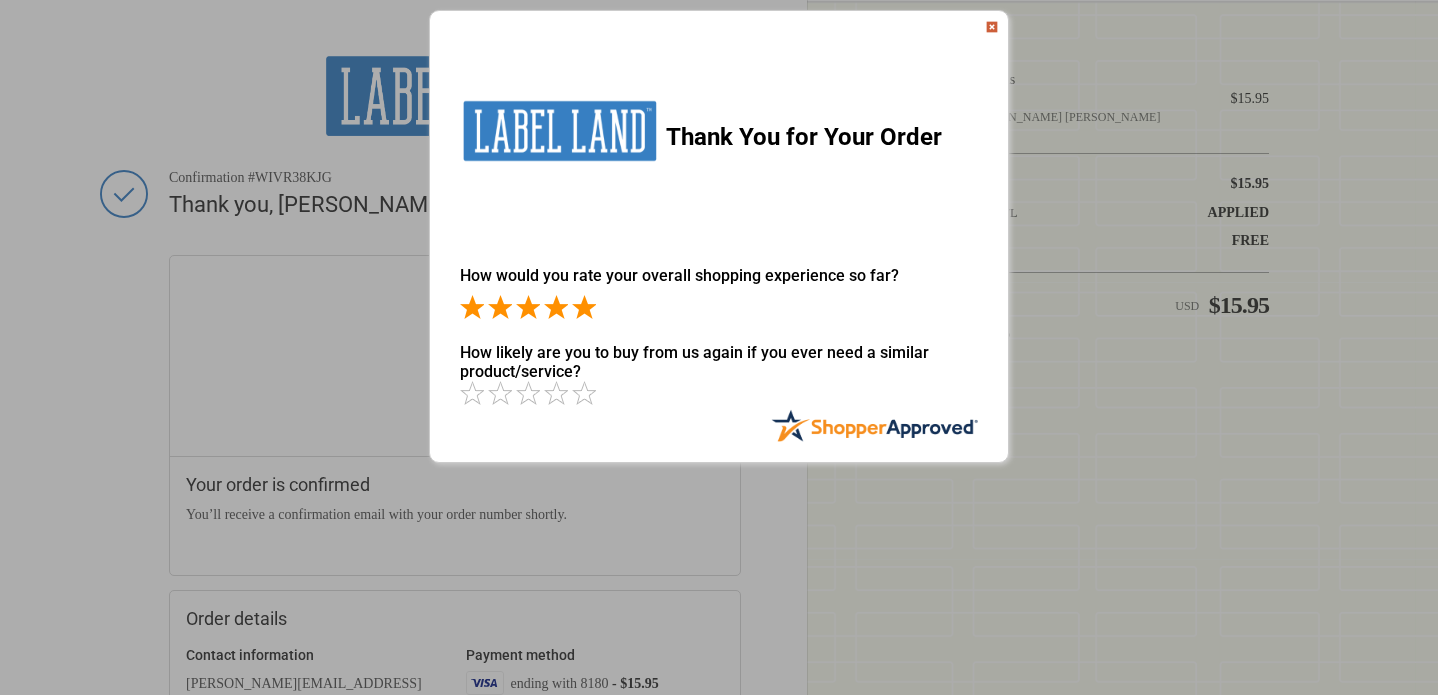 click at bounding box center [584, 307] 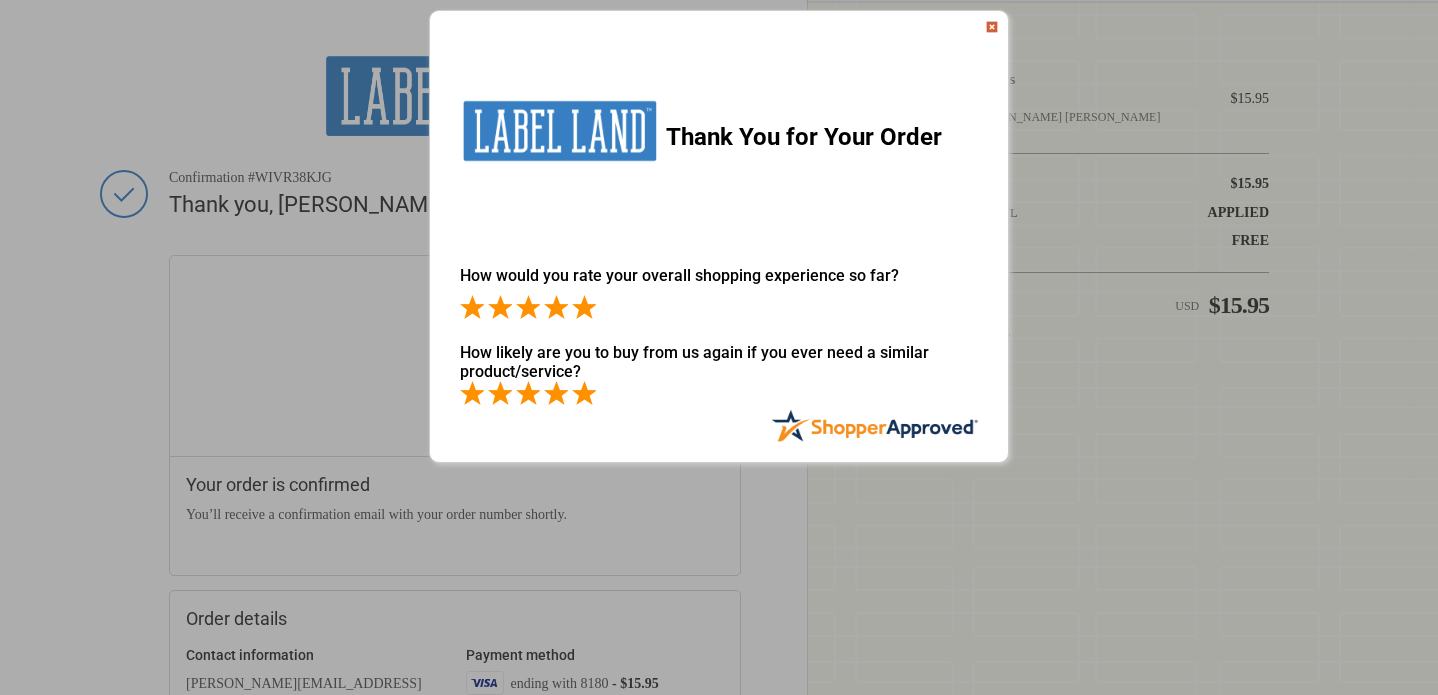click at bounding box center [584, 393] 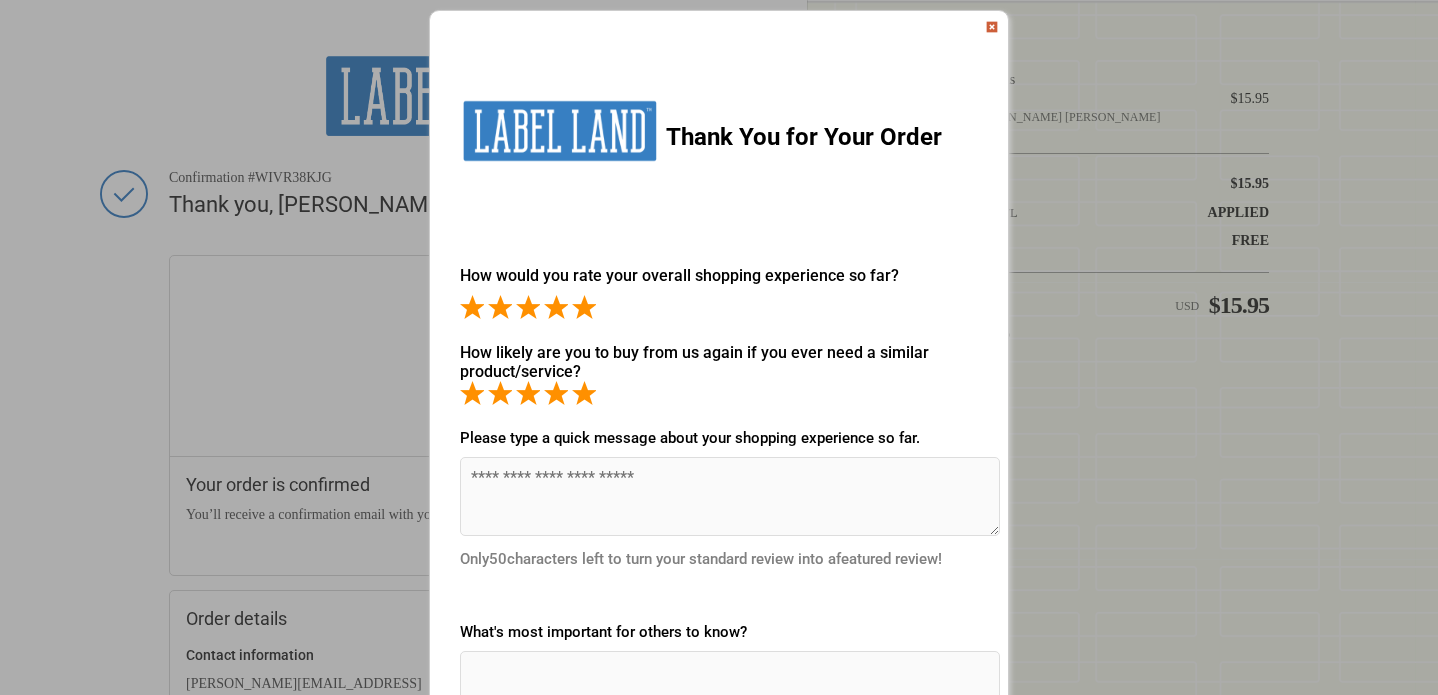 click at bounding box center (992, 27) 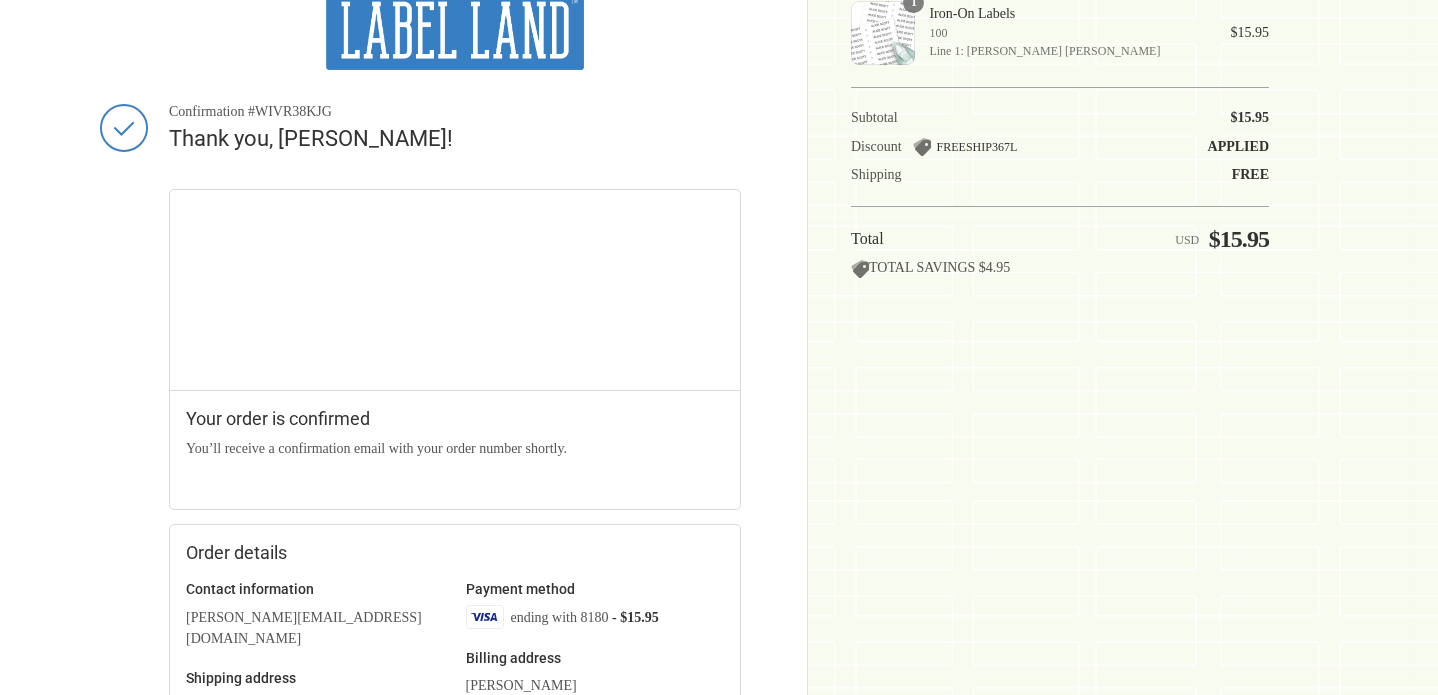 scroll, scrollTop: 0, scrollLeft: 0, axis: both 